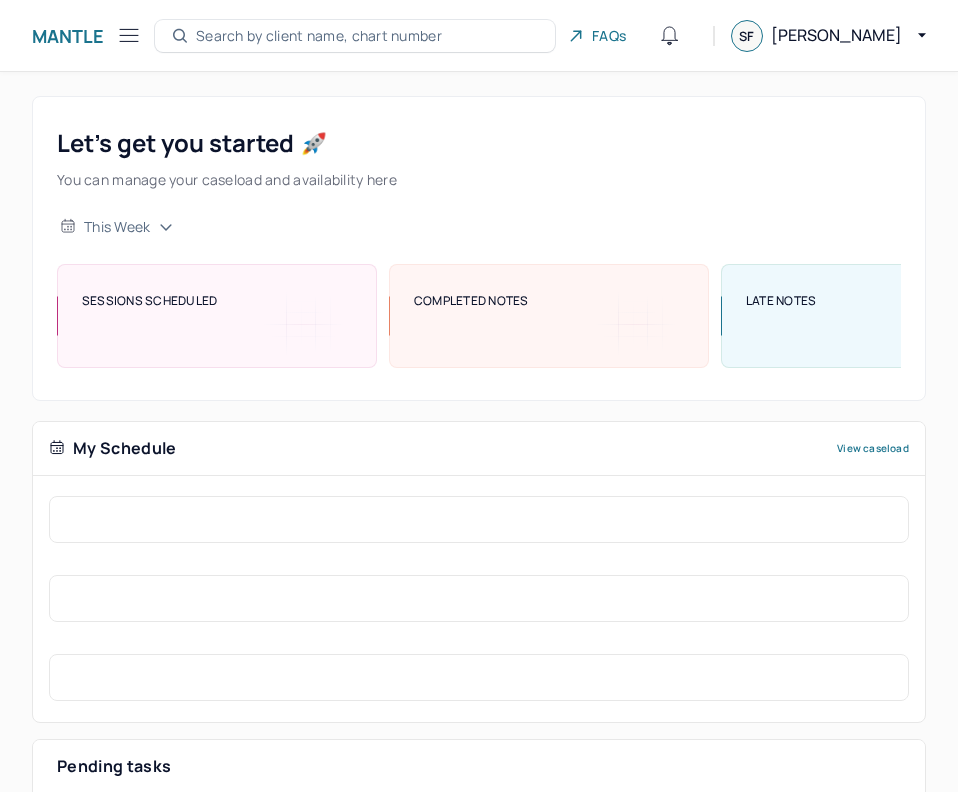 scroll, scrollTop: 0, scrollLeft: 0, axis: both 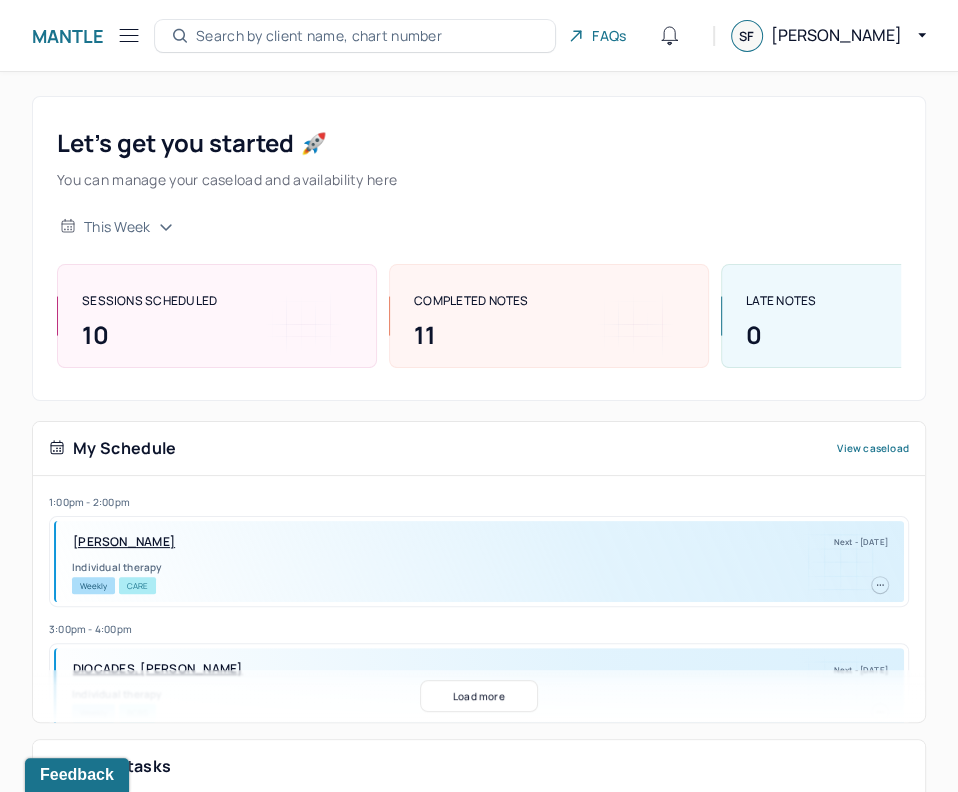click 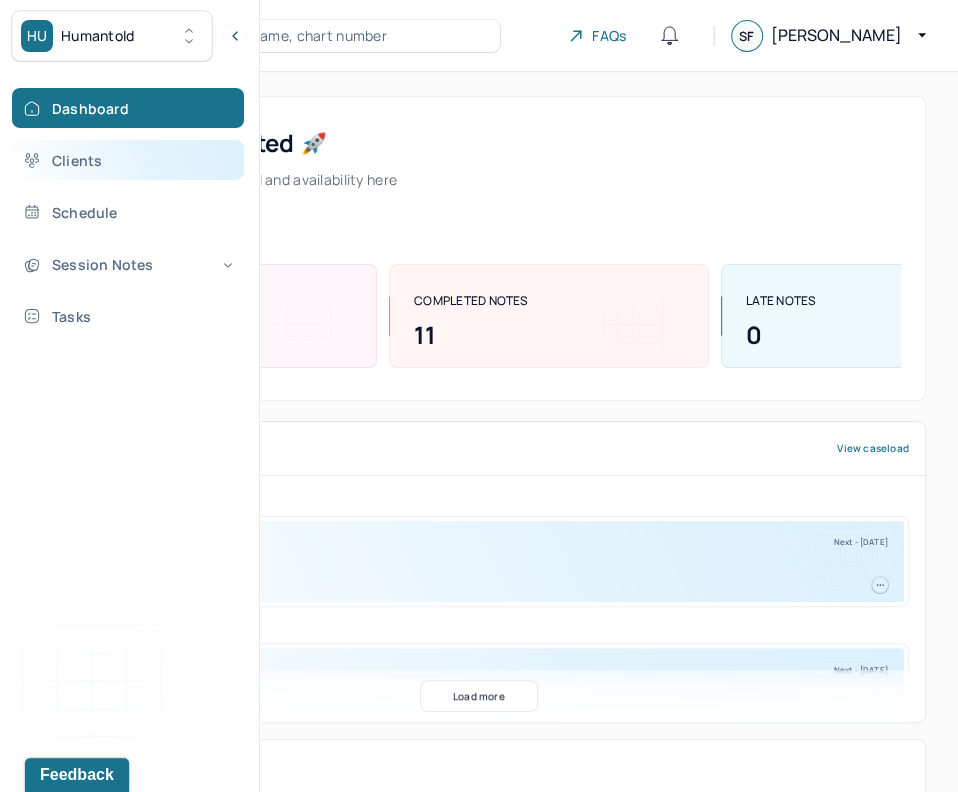 click on "Clients" at bounding box center [128, 160] 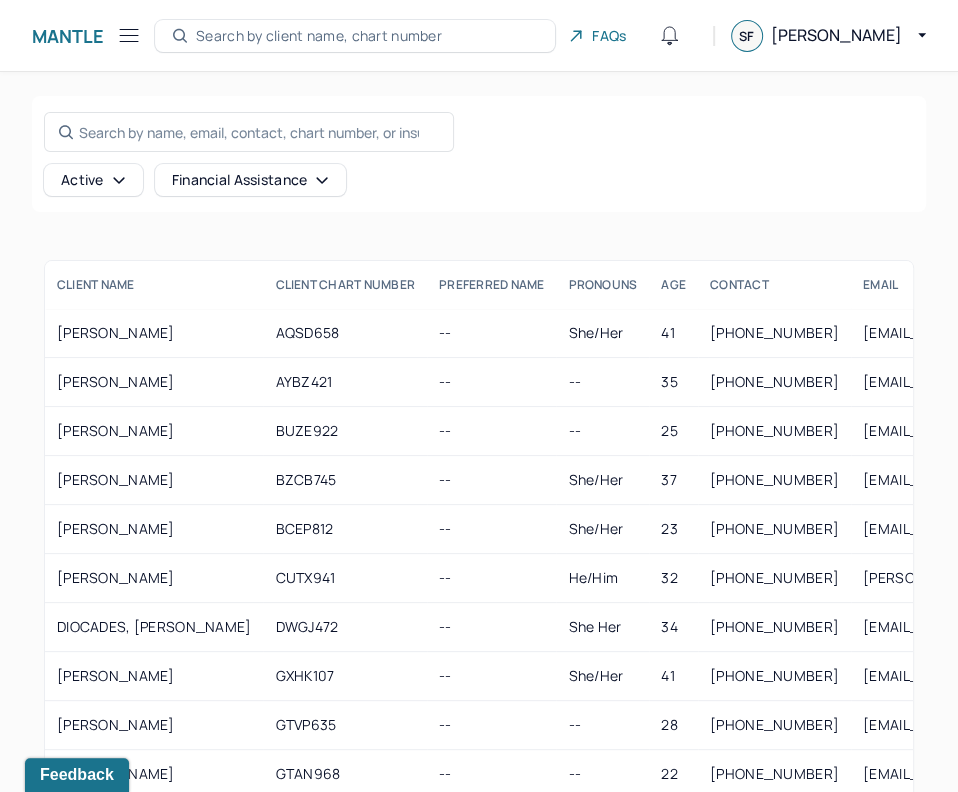 click 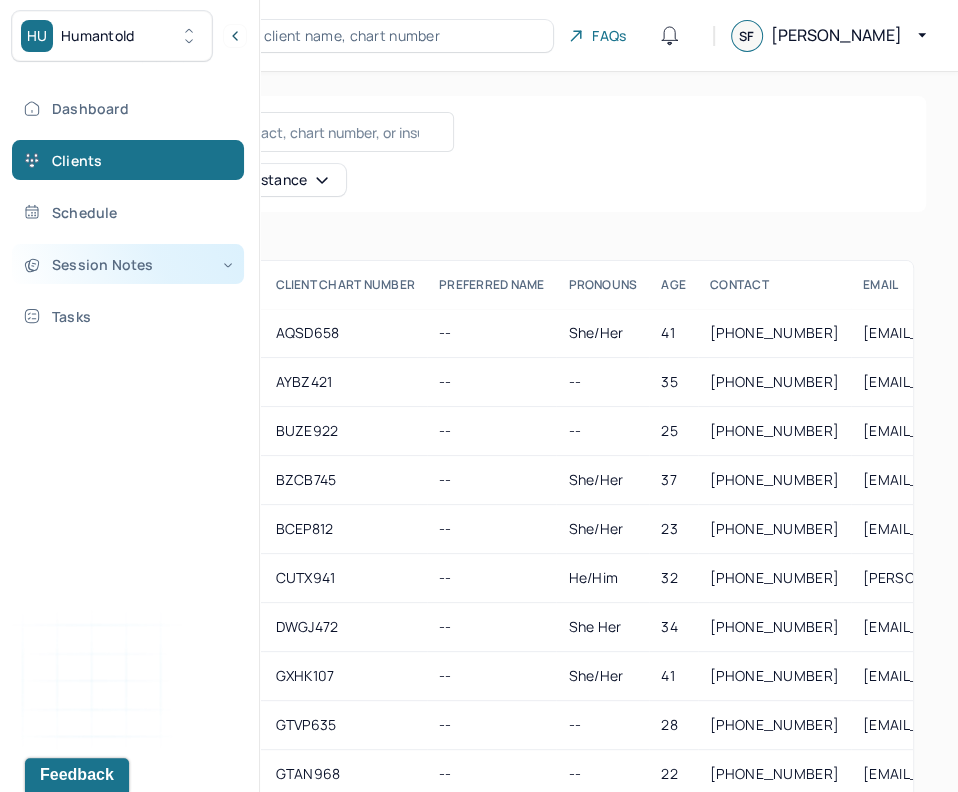 click on "Session Notes" at bounding box center (128, 264) 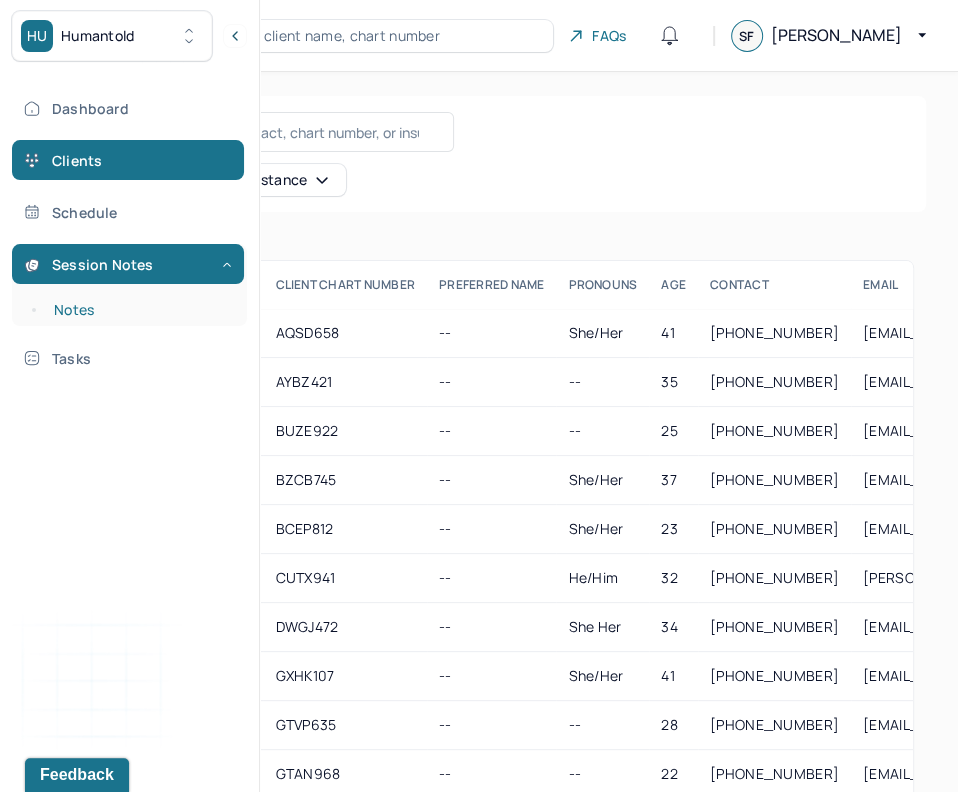 click on "Notes" at bounding box center (139, 310) 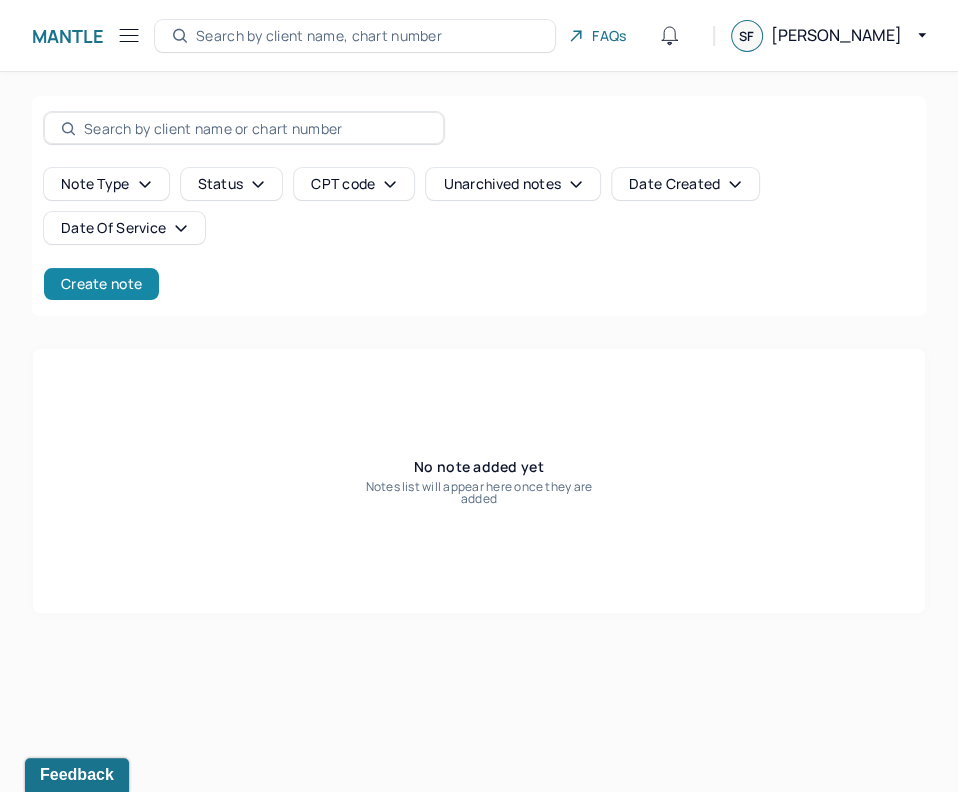 click on "Create note" at bounding box center (101, 284) 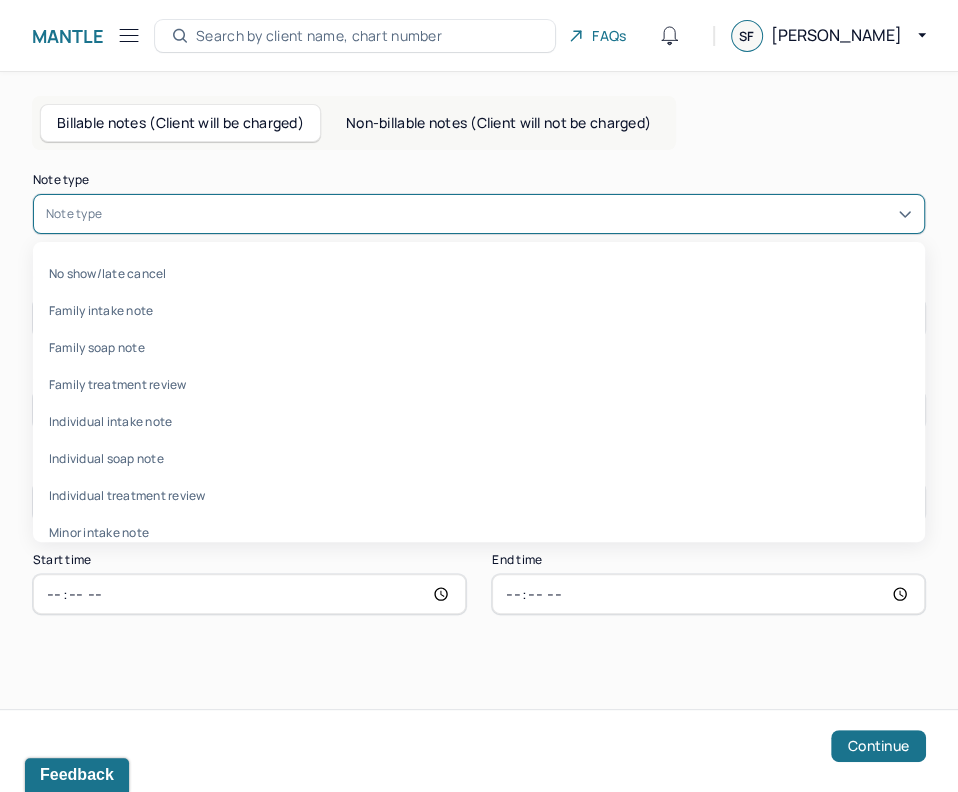 click at bounding box center (509, 214) 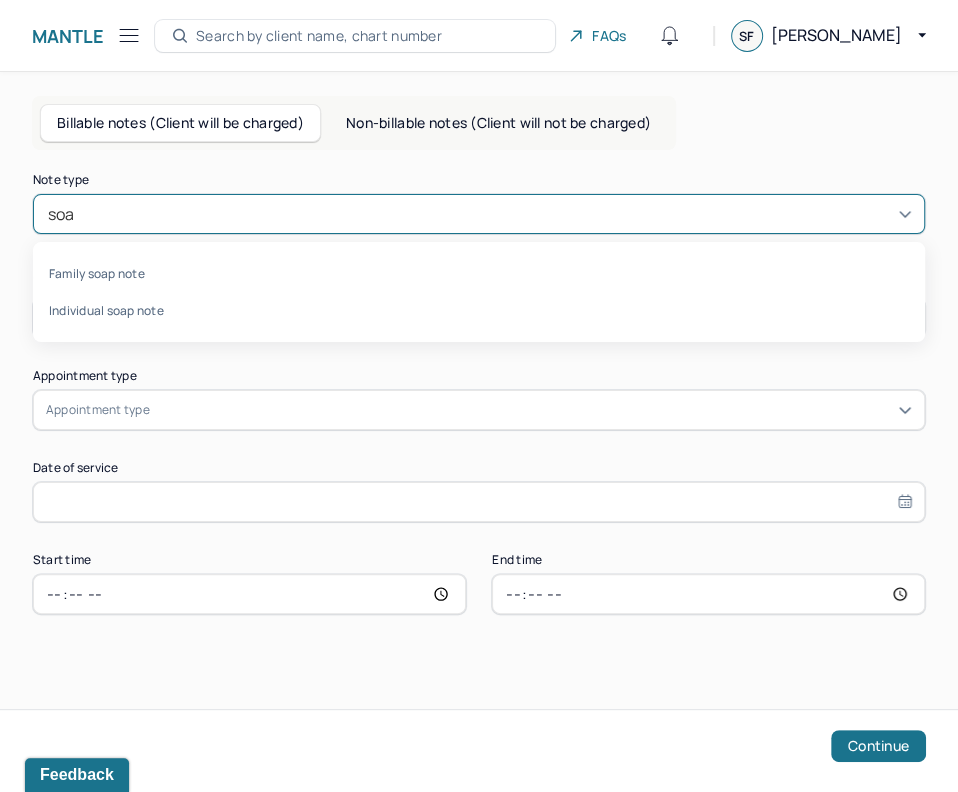 type on "soap" 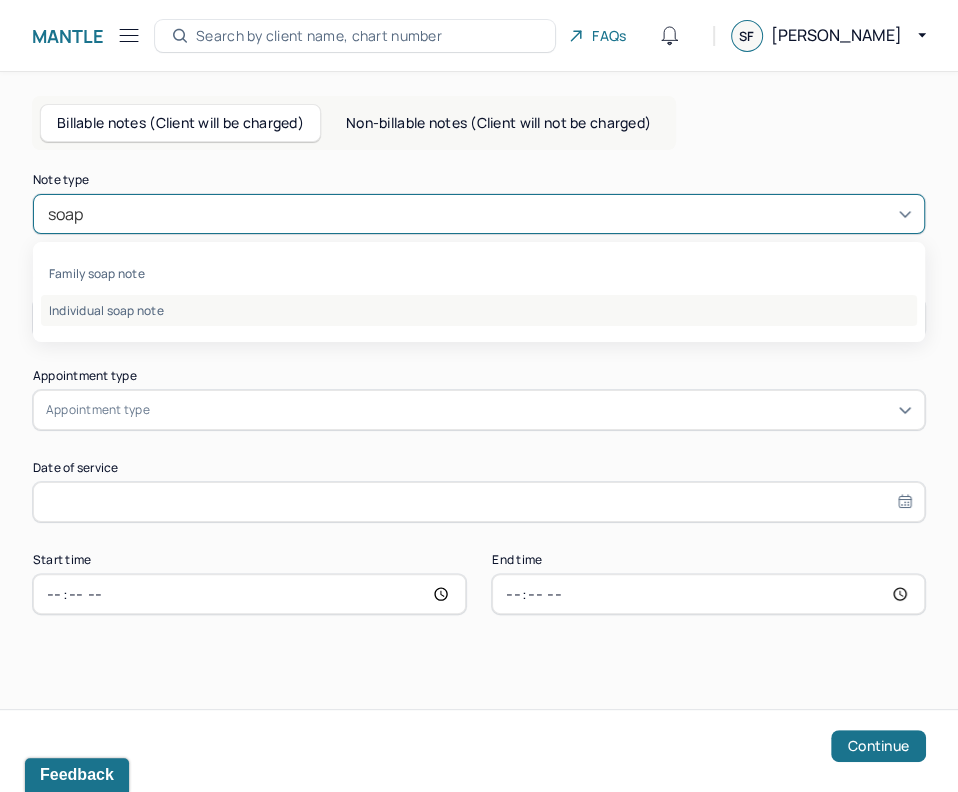 click on "Individual soap note" at bounding box center (479, 310) 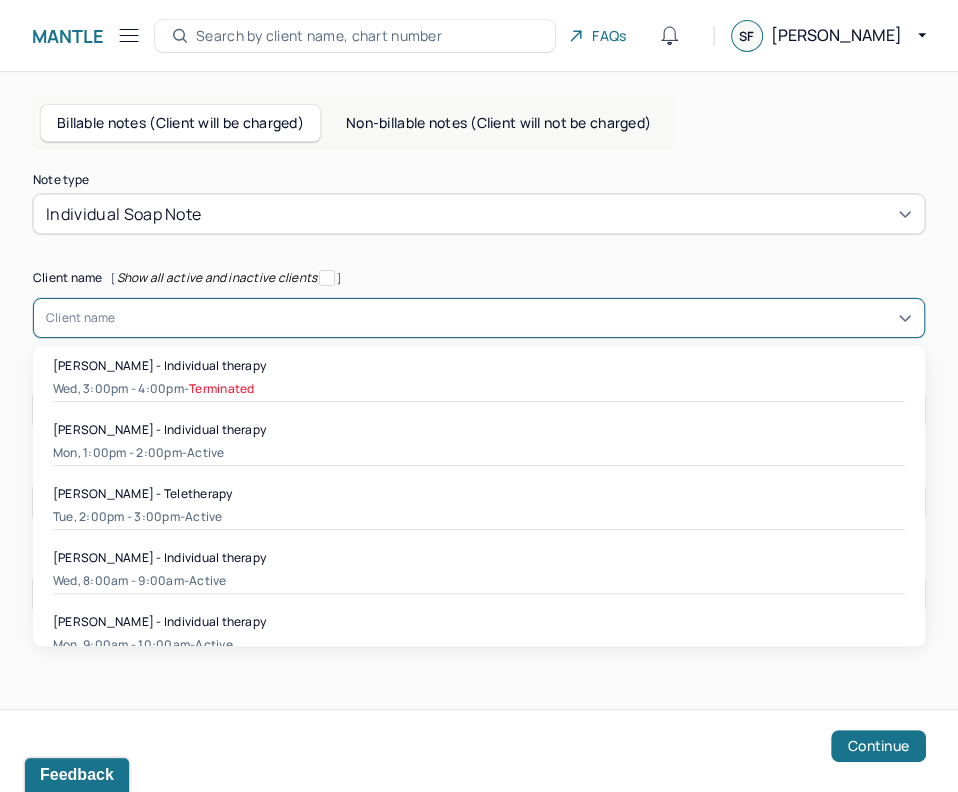 click at bounding box center (514, 318) 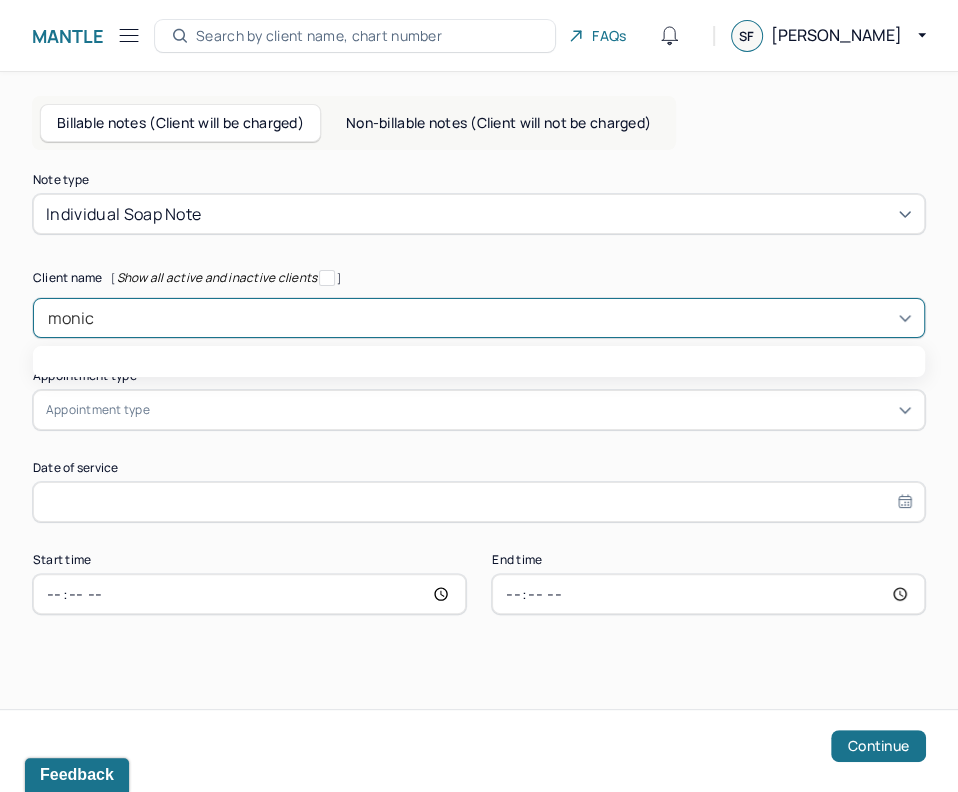 type on "[PERSON_NAME]" 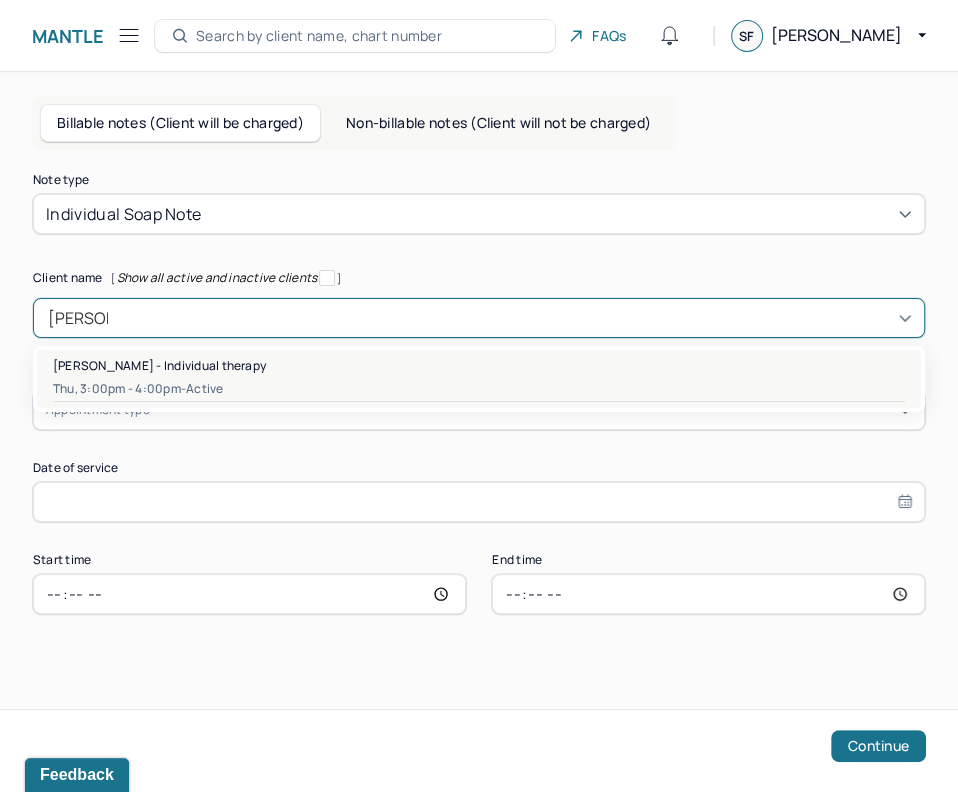 click on "[PERSON_NAME] - Individual therapy Thu, 3:00pm - 4:00pm  -  active" at bounding box center [479, 379] 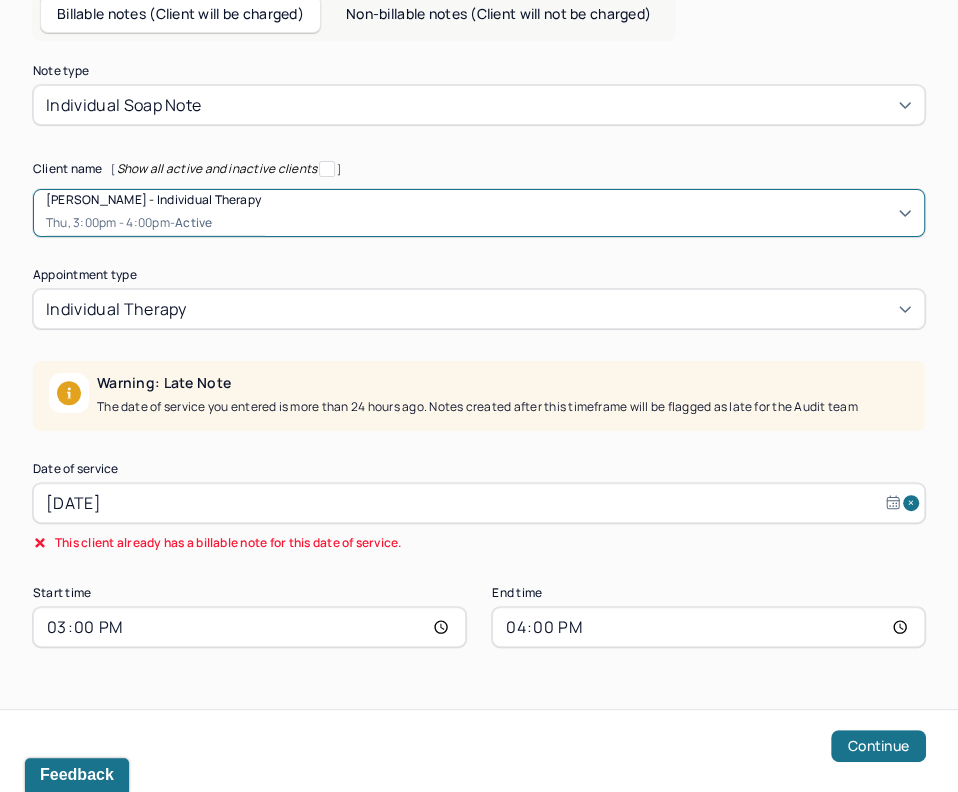scroll, scrollTop: 115, scrollLeft: 0, axis: vertical 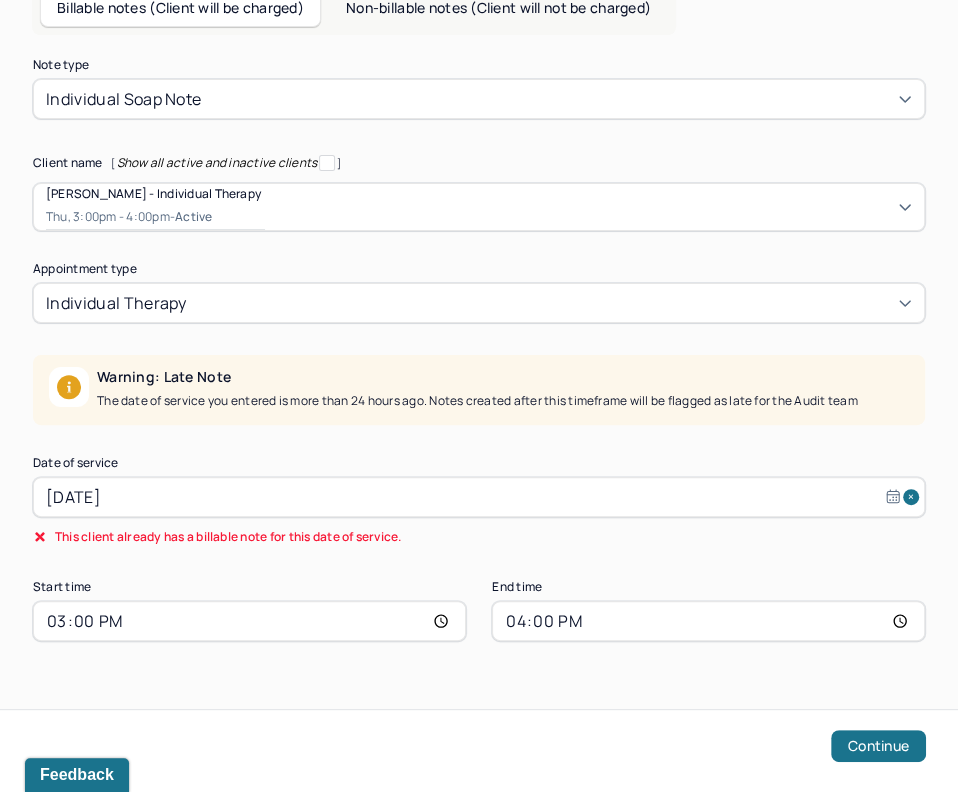 click on "Date of service [DATE]" at bounding box center [479, 487] 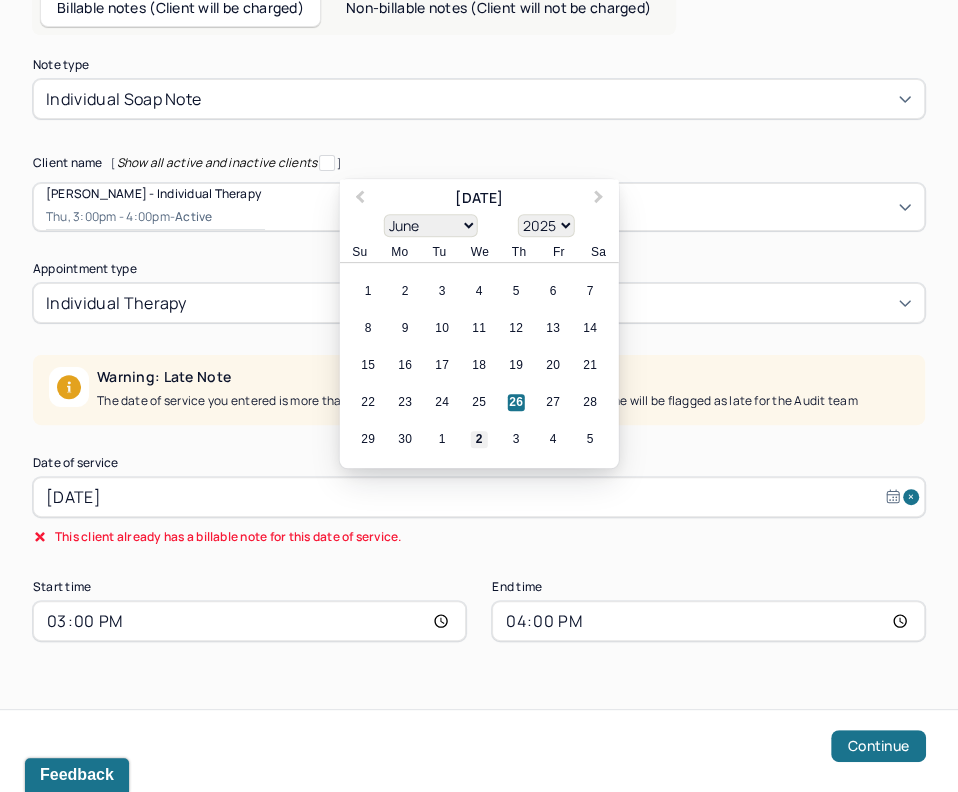 click on "2" at bounding box center [479, 440] 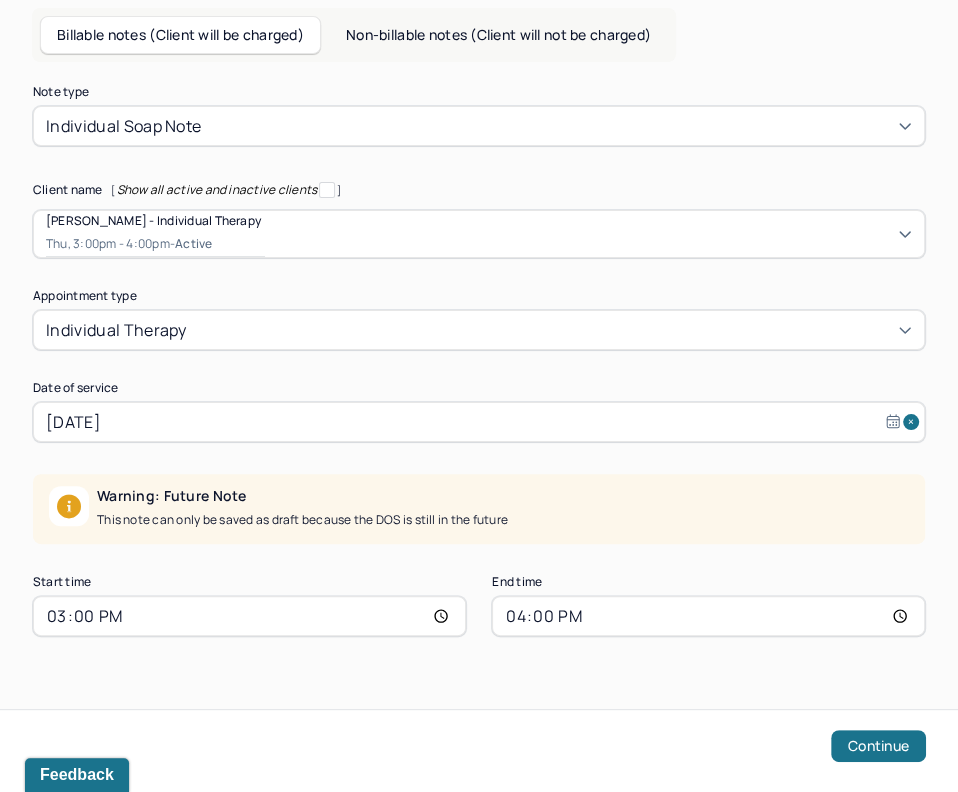 scroll, scrollTop: 86, scrollLeft: 0, axis: vertical 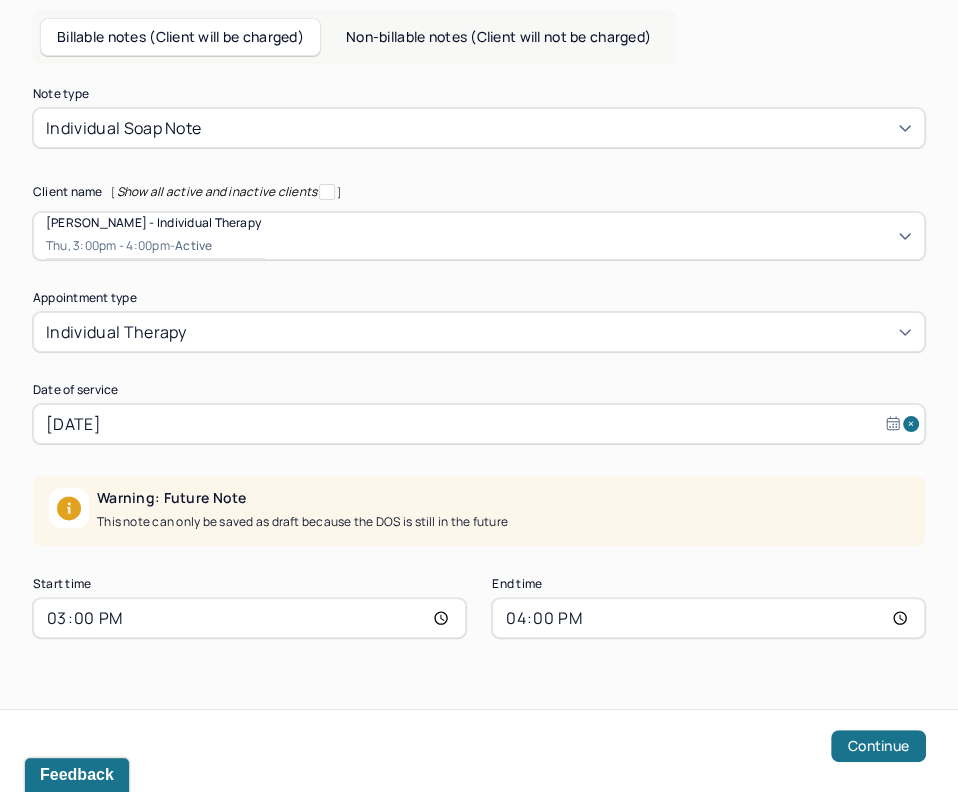 click on "15:00" at bounding box center [249, 618] 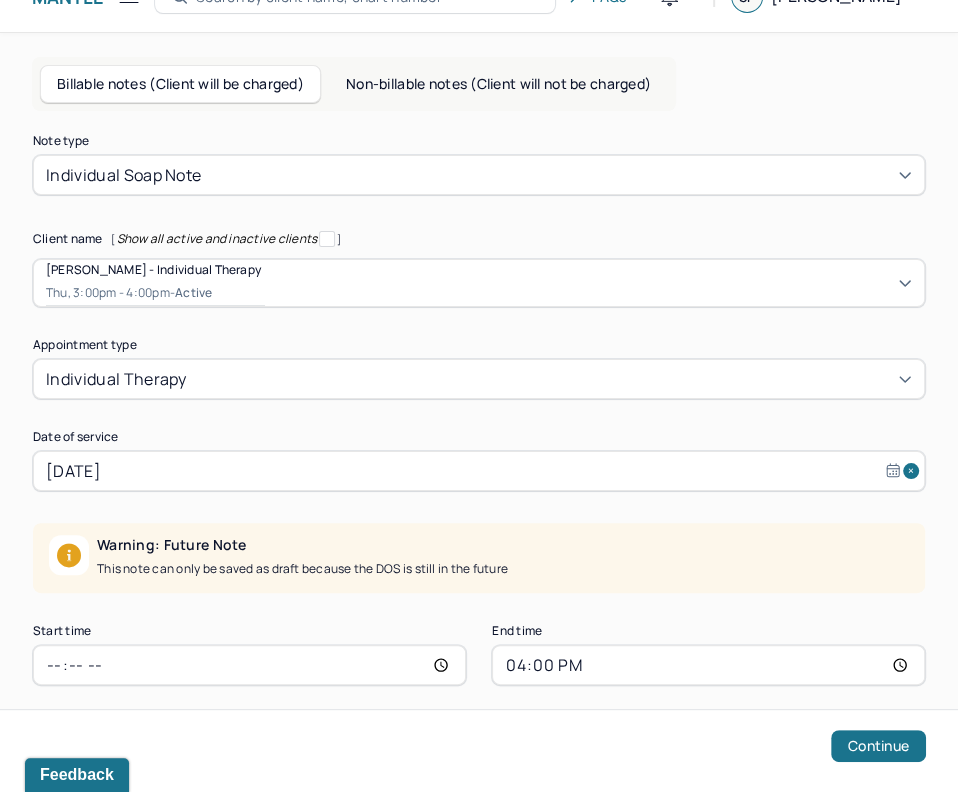 type on "13:00" 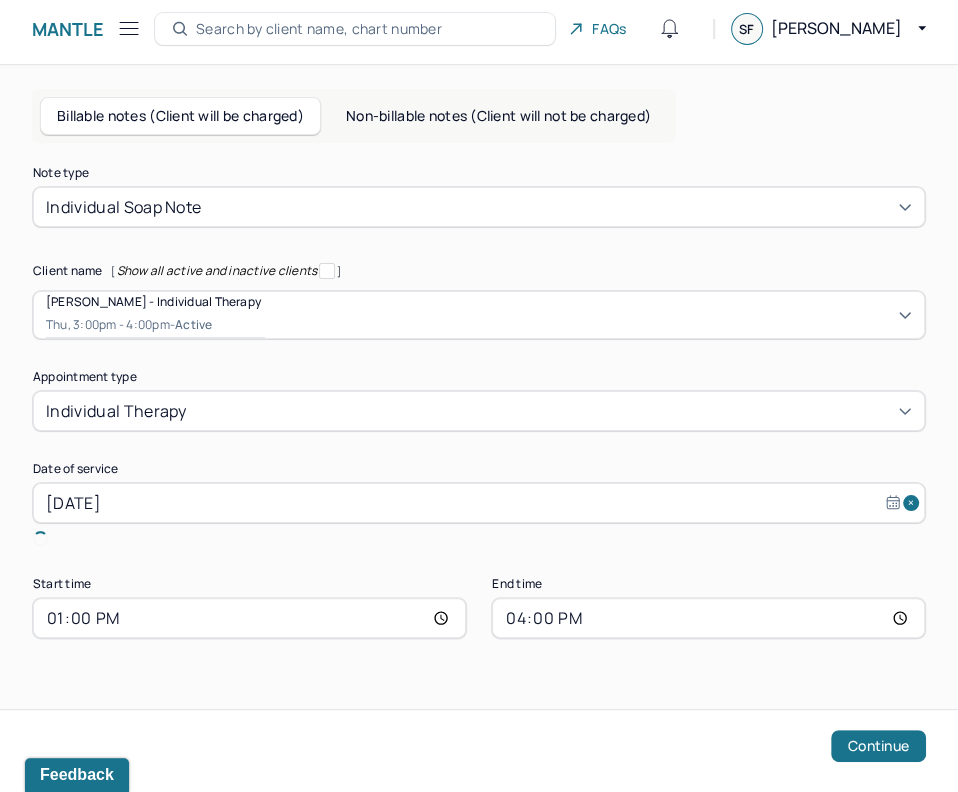 scroll, scrollTop: 0, scrollLeft: 0, axis: both 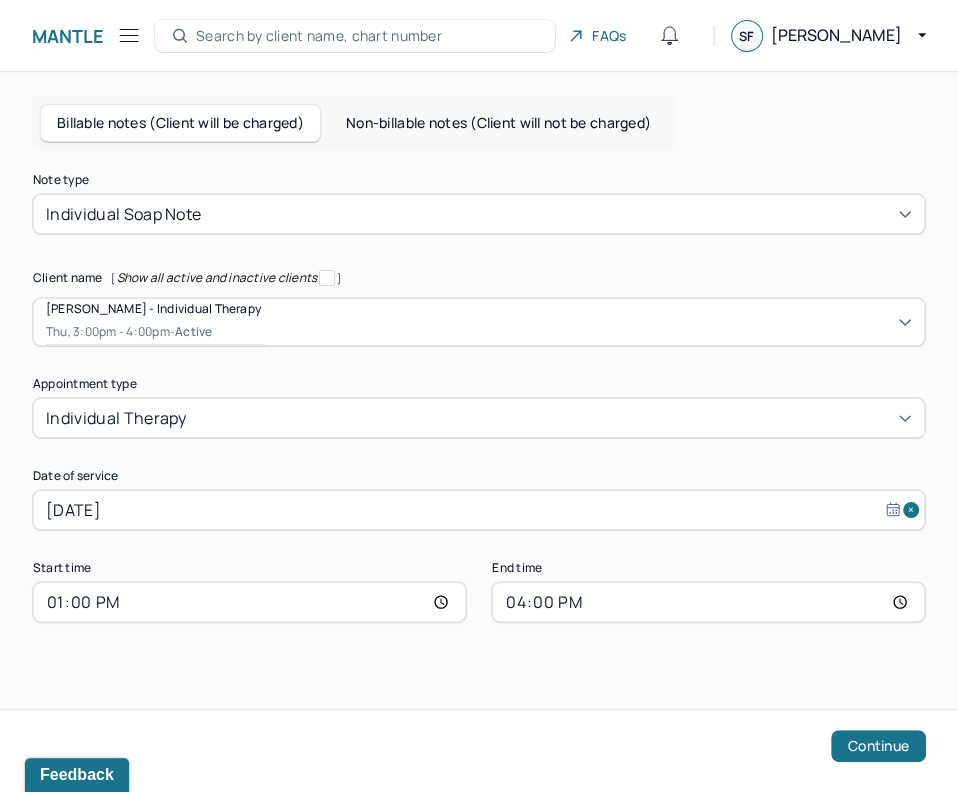 click on "16:00" at bounding box center [708, 602] 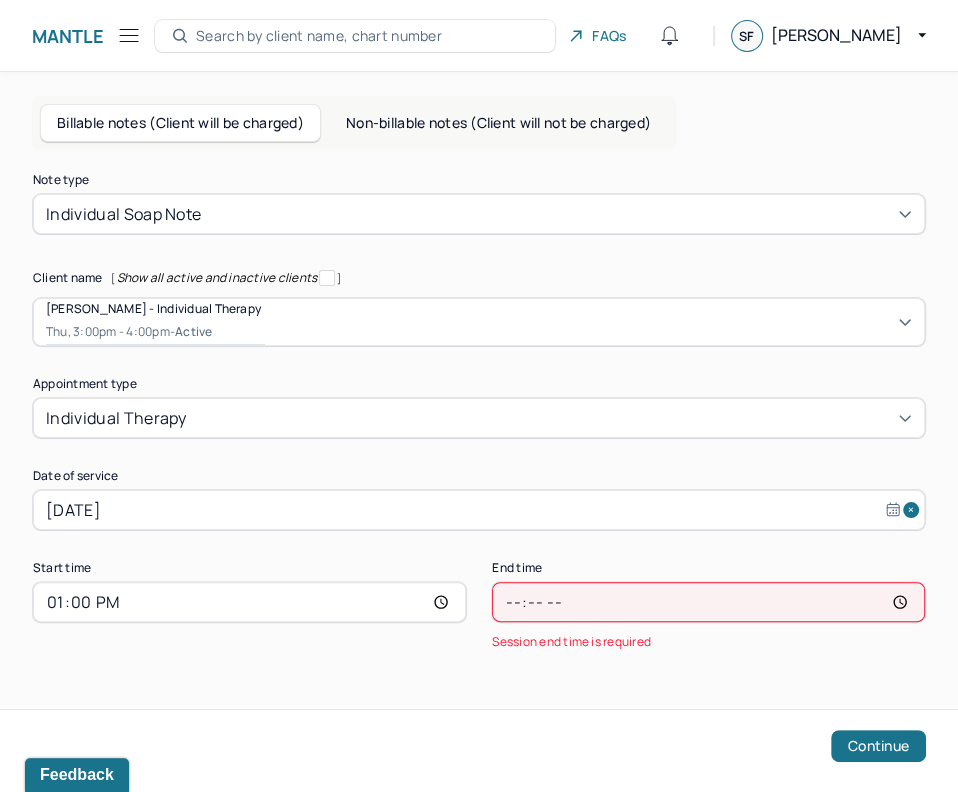 type on "14:00" 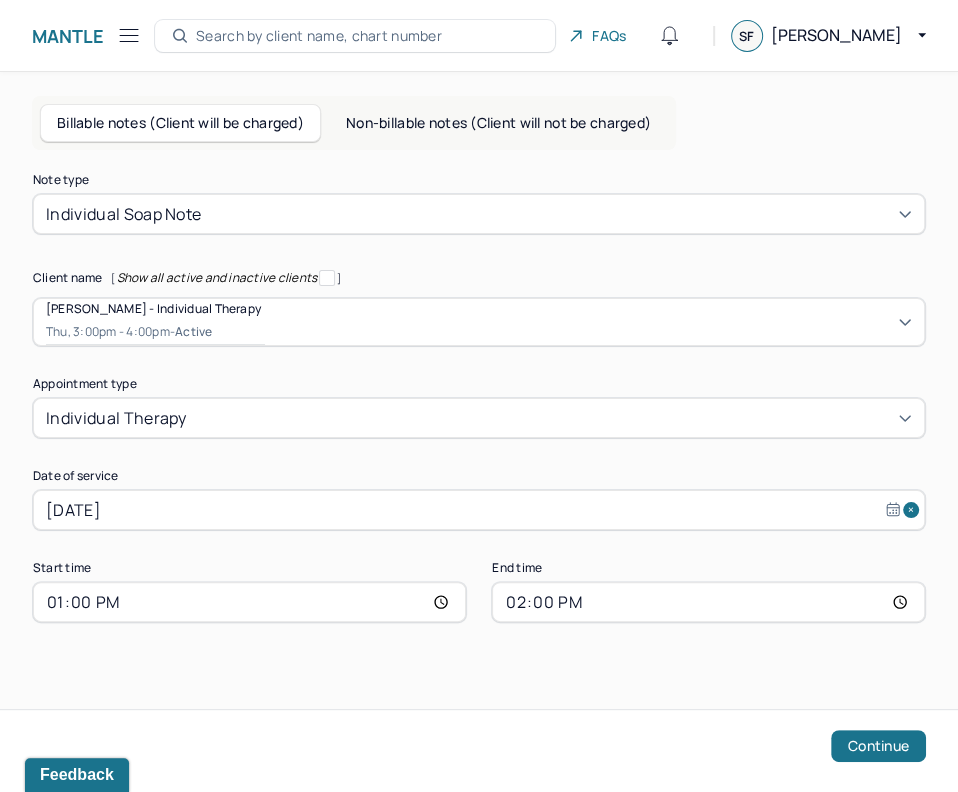 click on "Note type Individual soap note Client name [ Show all active and inactive clients ] [PERSON_NAME] - Individual therapy Thu, 3:00pm - 4:00pm  -  active Supervisee name [PERSON_NAME] Appointment type individual therapy Date of service [DATE] Start time 13:00 End time 14:00   Continue" at bounding box center (479, 398) 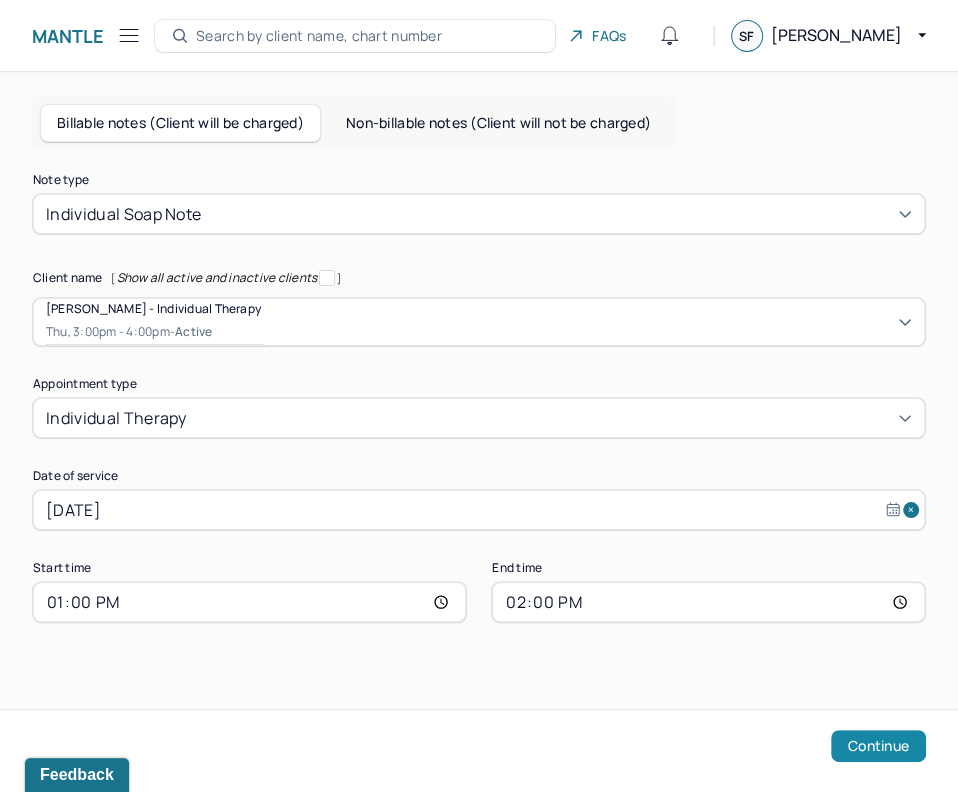 click on "Continue" at bounding box center [878, 746] 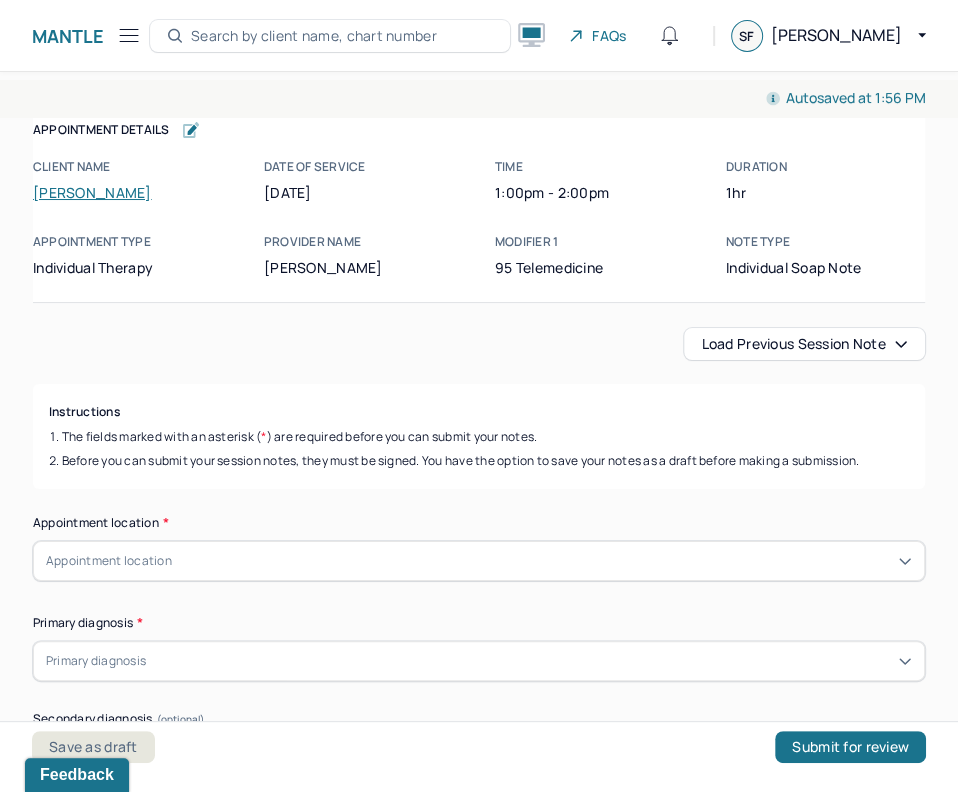click on "Load previous session note" at bounding box center (804, 344) 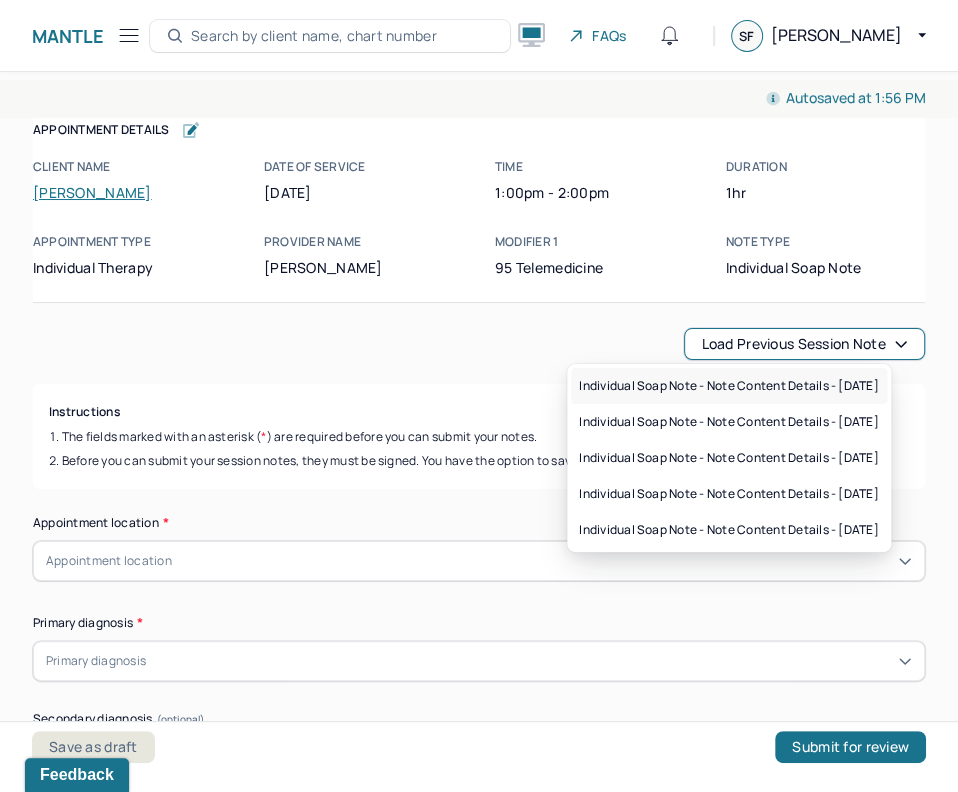 click on "Individual soap note   - Note content Details -   [DATE]" at bounding box center [729, 386] 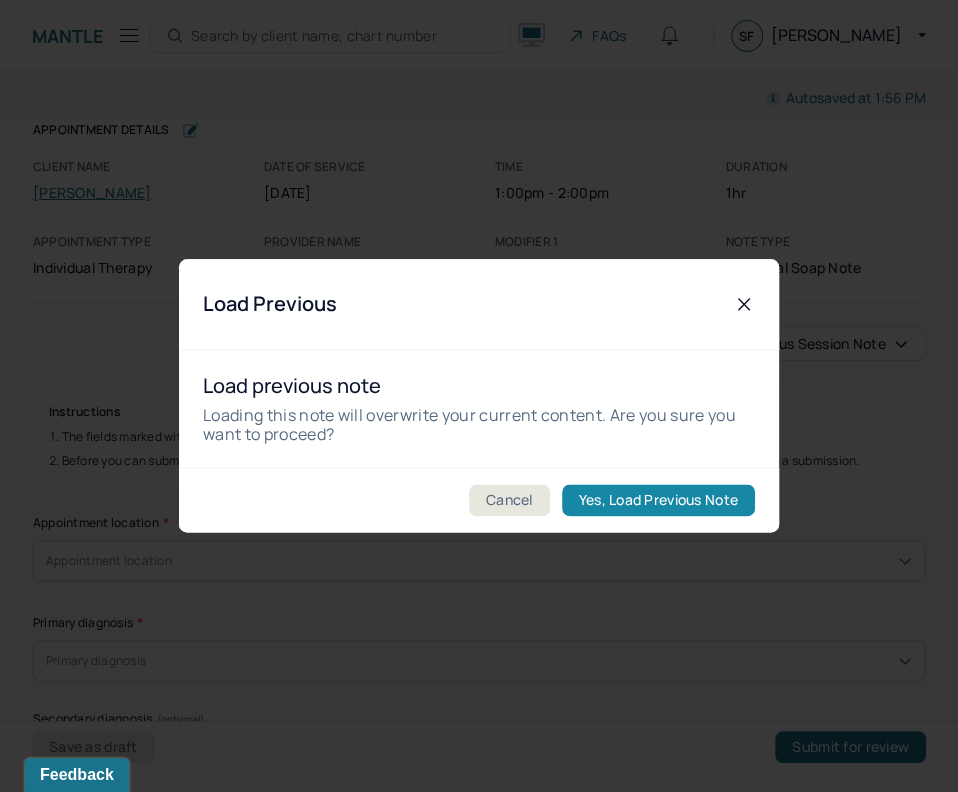 click on "Yes, Load Previous Note" at bounding box center (658, 501) 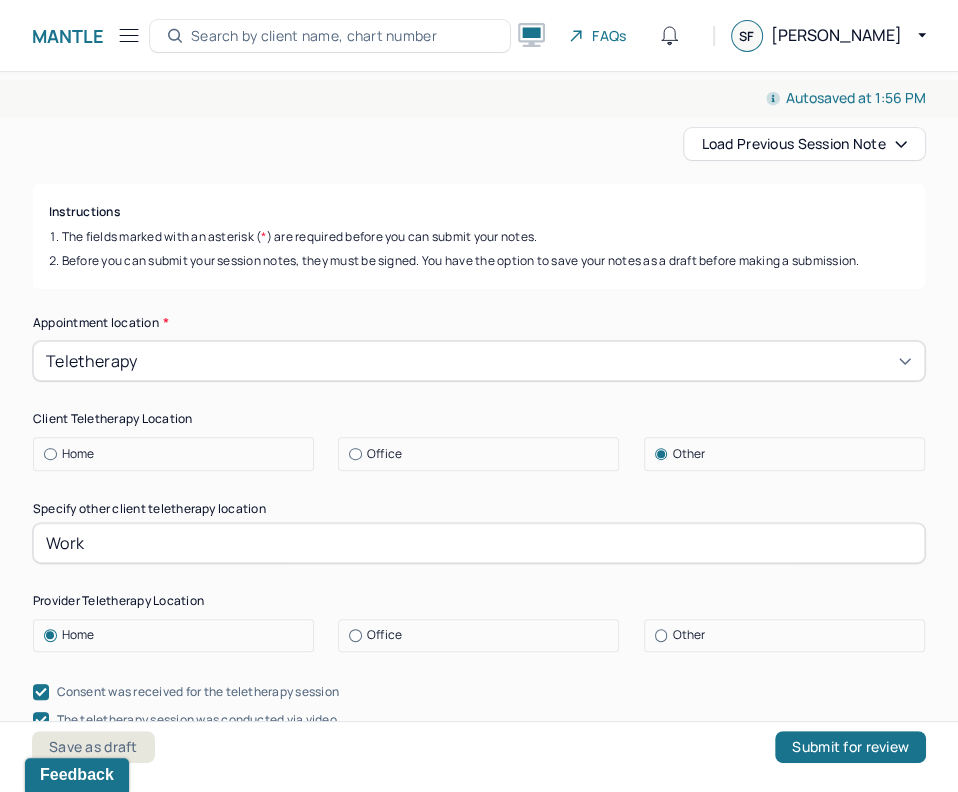 scroll, scrollTop: 231, scrollLeft: 0, axis: vertical 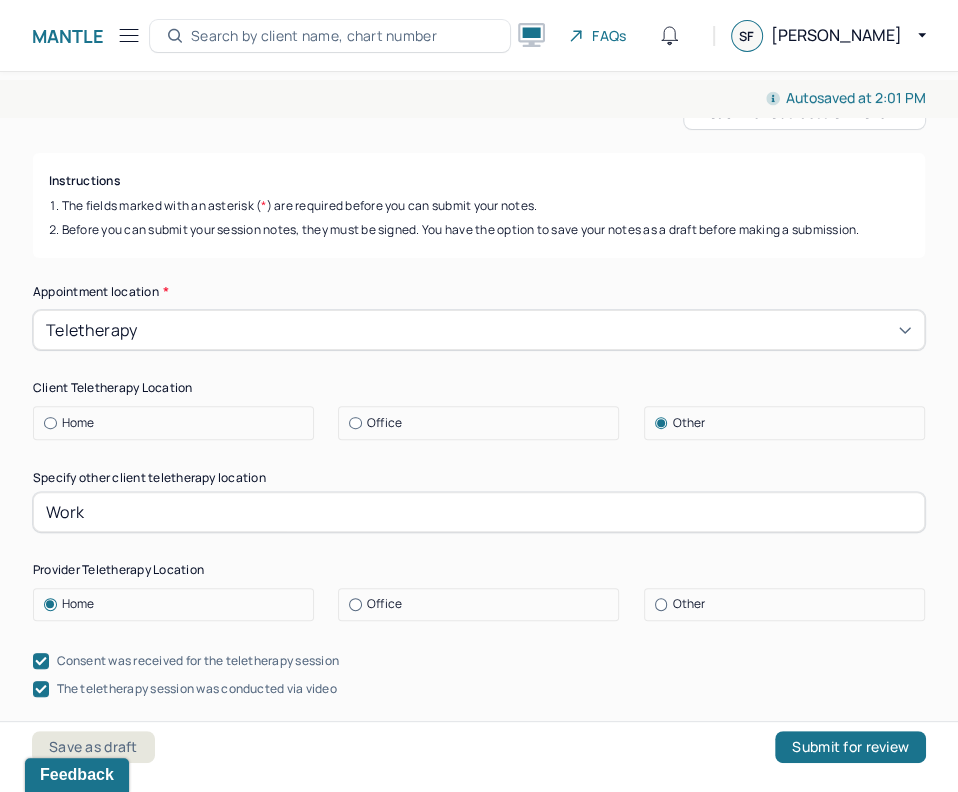 click on "Appointment location * Teletherapy Client Teletherapy Location Home Office Other Specify other client teletherapy location Work Provider Teletherapy Location Home Office Other Consent was received for the teletherapy session The teletherapy session was conducted via video Primary diagnosis * F41.1 [MEDICAL_DATA] Secondary diagnosis (optional) Secondary diagnosis Tertiary diagnosis (optional) Tertiary diagnosis Emotional / Behavioural symptoms demonstrated * Difficulty recognizing overwhelm that leads to irritation and negative self-talk. The client also demonstrated difficulty recognizing patterns.  Causing * Maladaptive Functioning Intention for Session * Encourage personality growth and minimize maladaptive functioning" at bounding box center (479, 821) 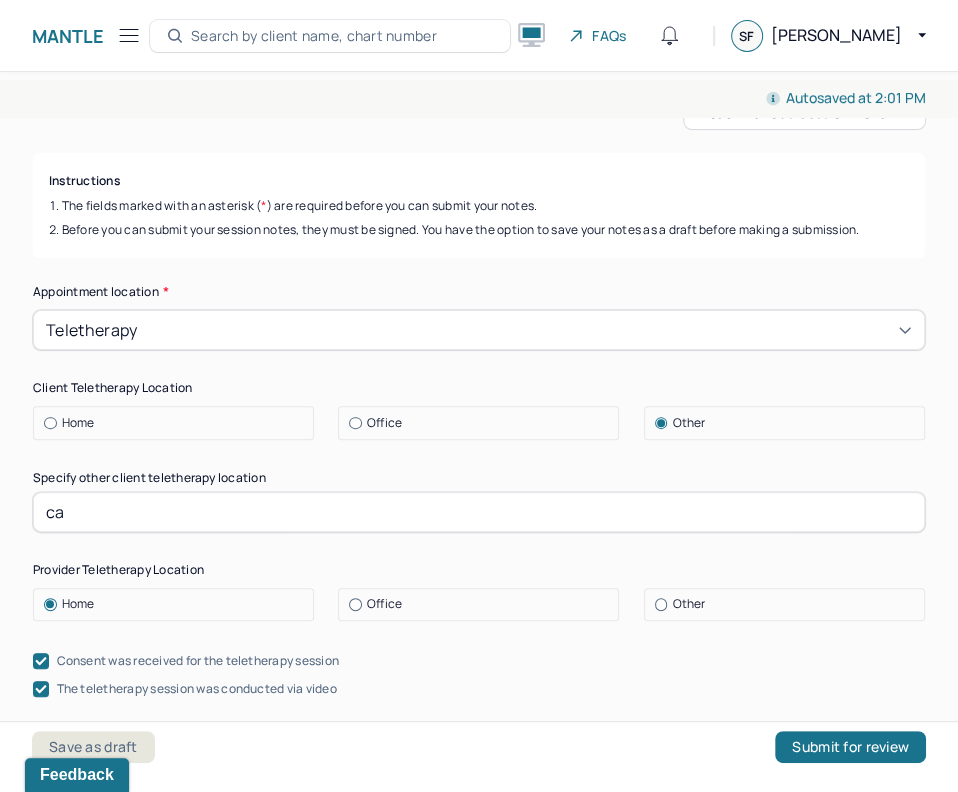 type on "c" 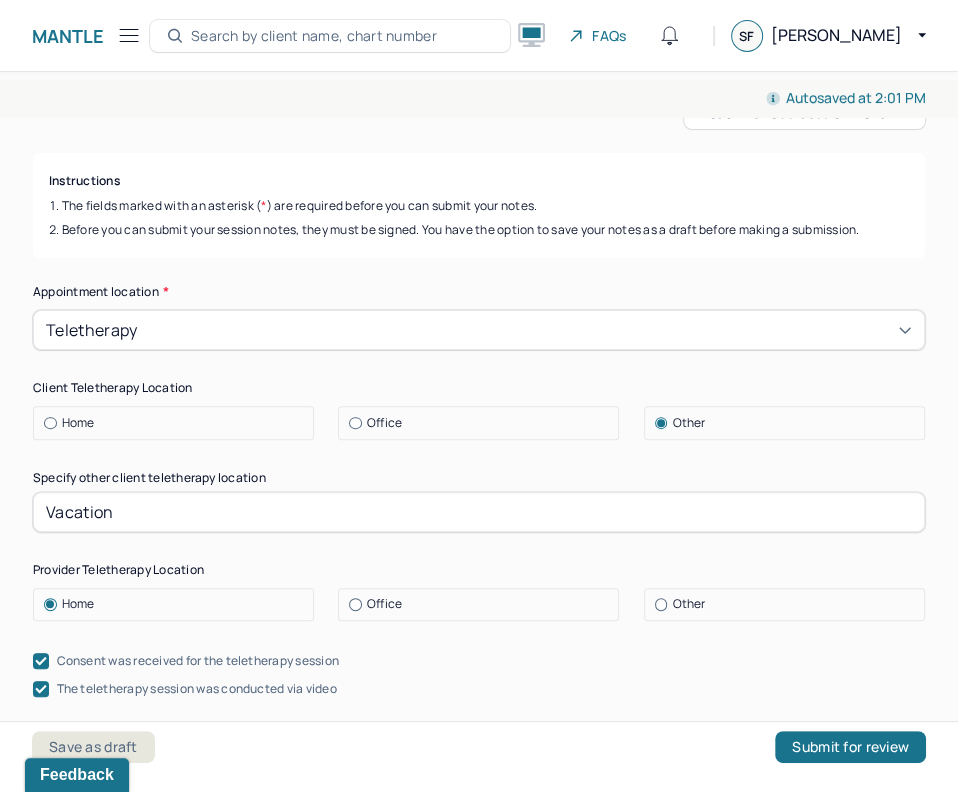 type on "vacation home" 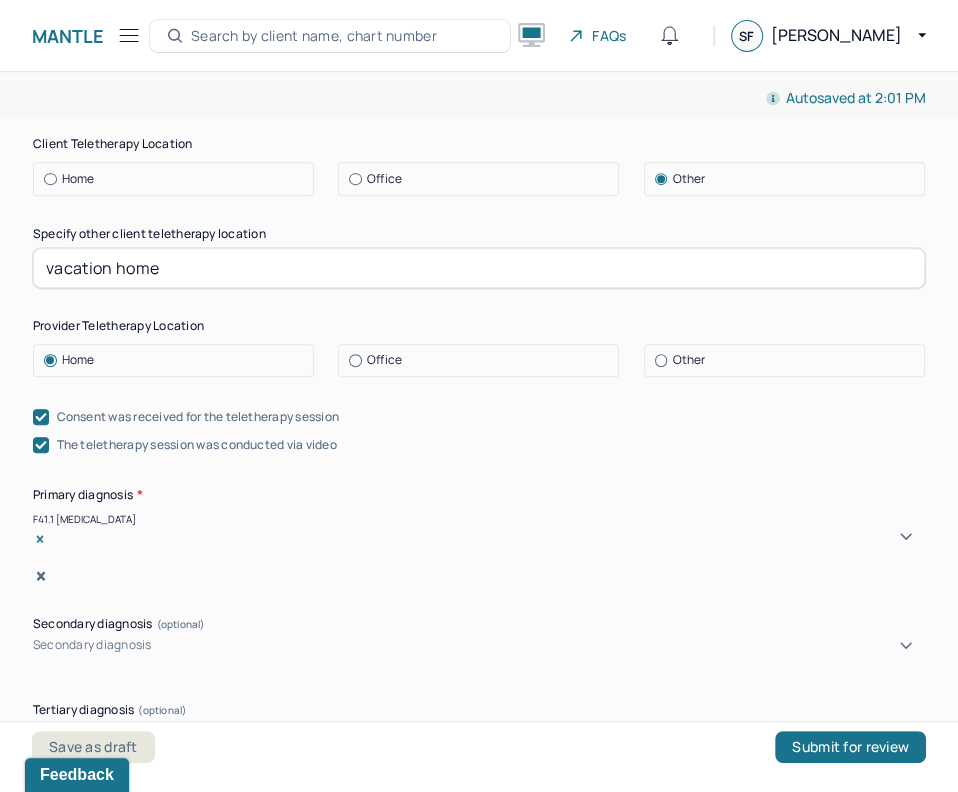 scroll, scrollTop: 790, scrollLeft: 0, axis: vertical 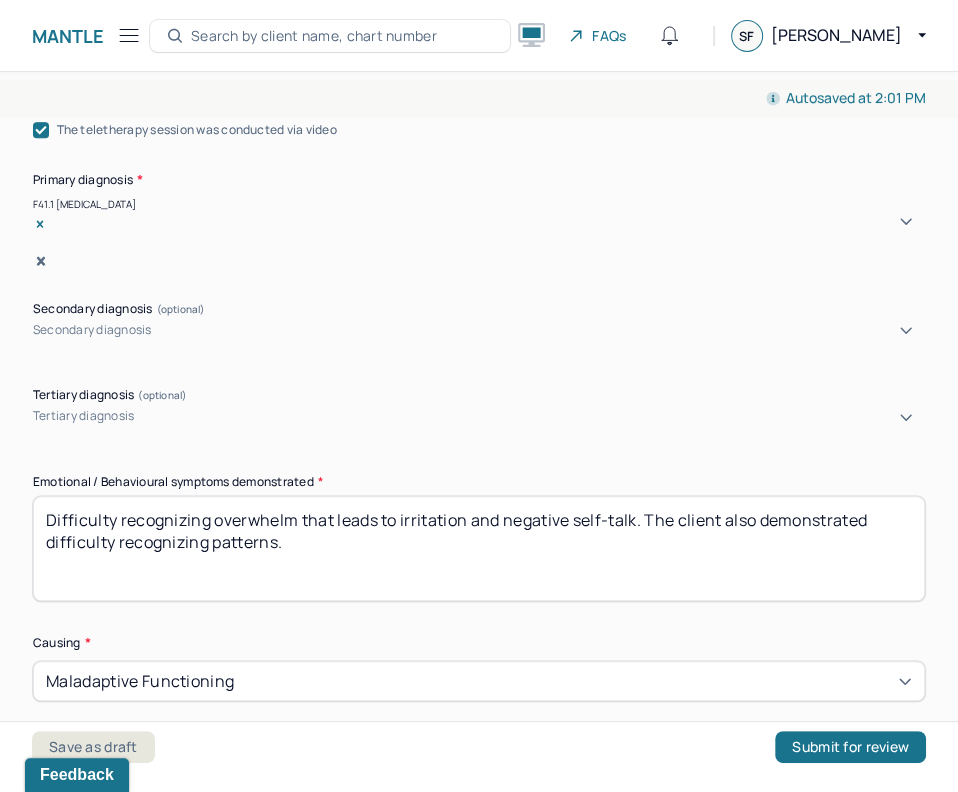 click on "Difficulty recognizing overwhelm that leads to irritation and negative self-talk. The client also demonstrated difficulty recognizing patterns." at bounding box center [479, 548] 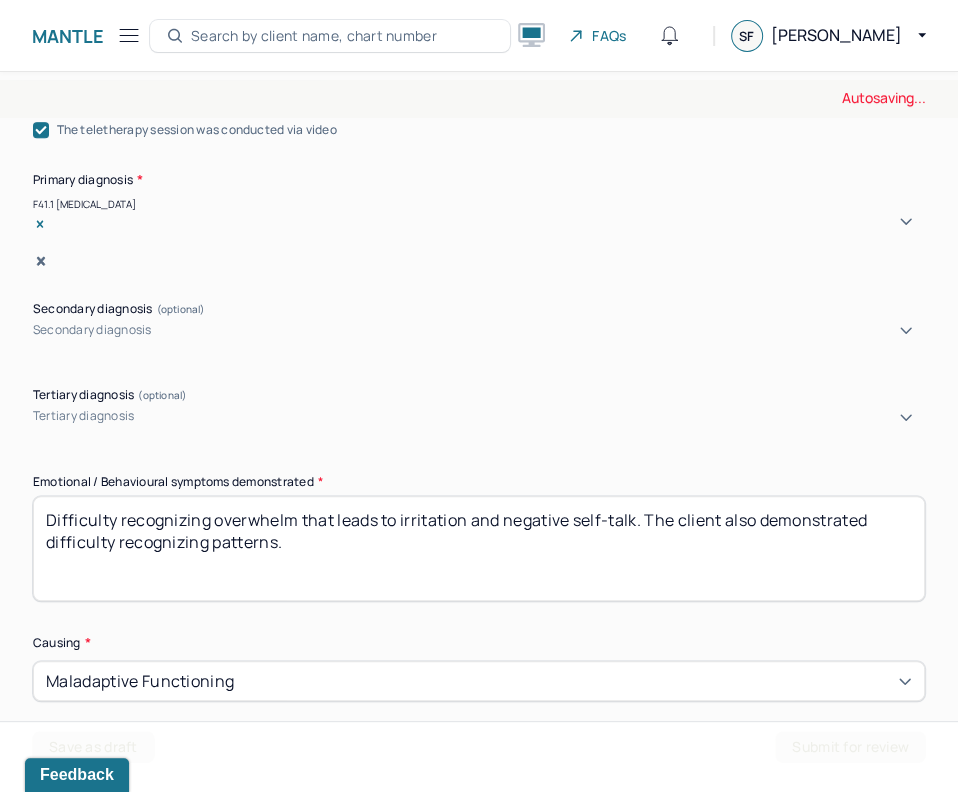 click on "Difficulty recognizing overwhelm that leads to irritation and negative self-talk. The client also demonstrated difficulty recognizing patterns." at bounding box center (479, 548) 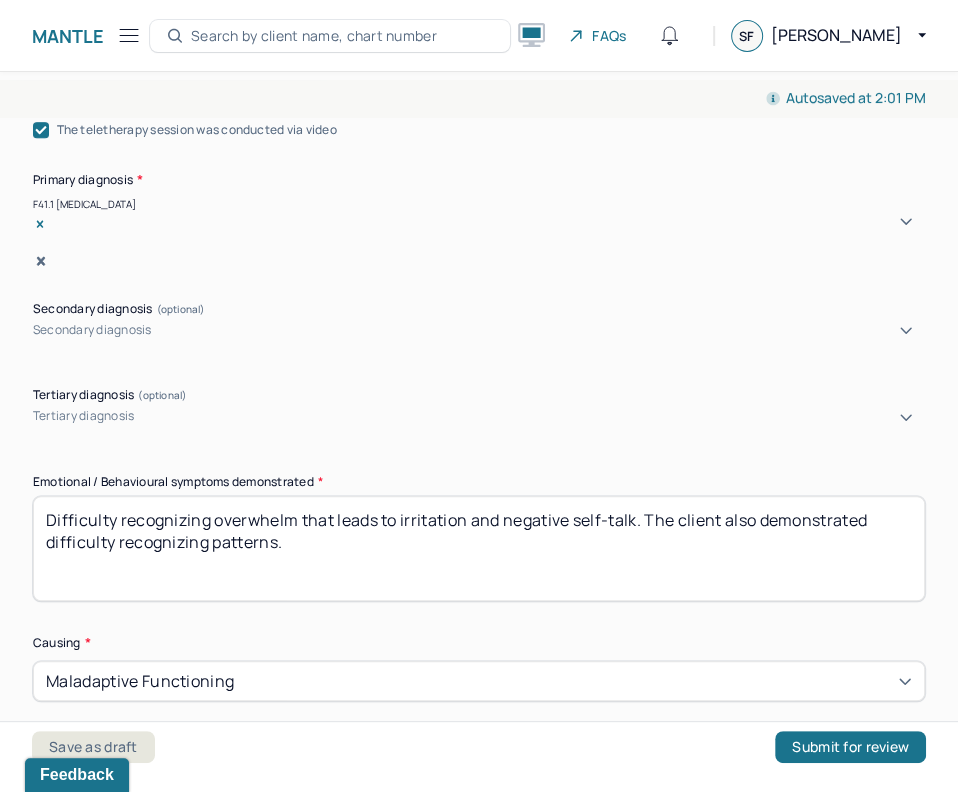 type on "Difficulty recognizing overwhelm that leads to irritation and negative self-talk. The client also demonstrated difficulty recognizing patterns." 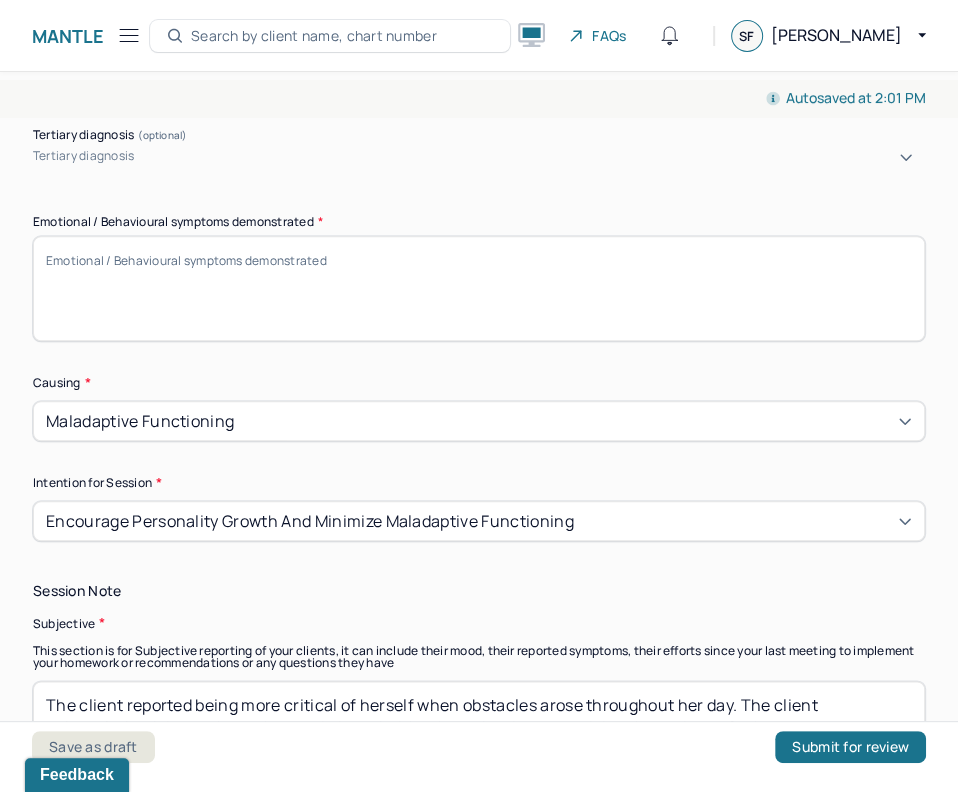 scroll, scrollTop: 1087, scrollLeft: 0, axis: vertical 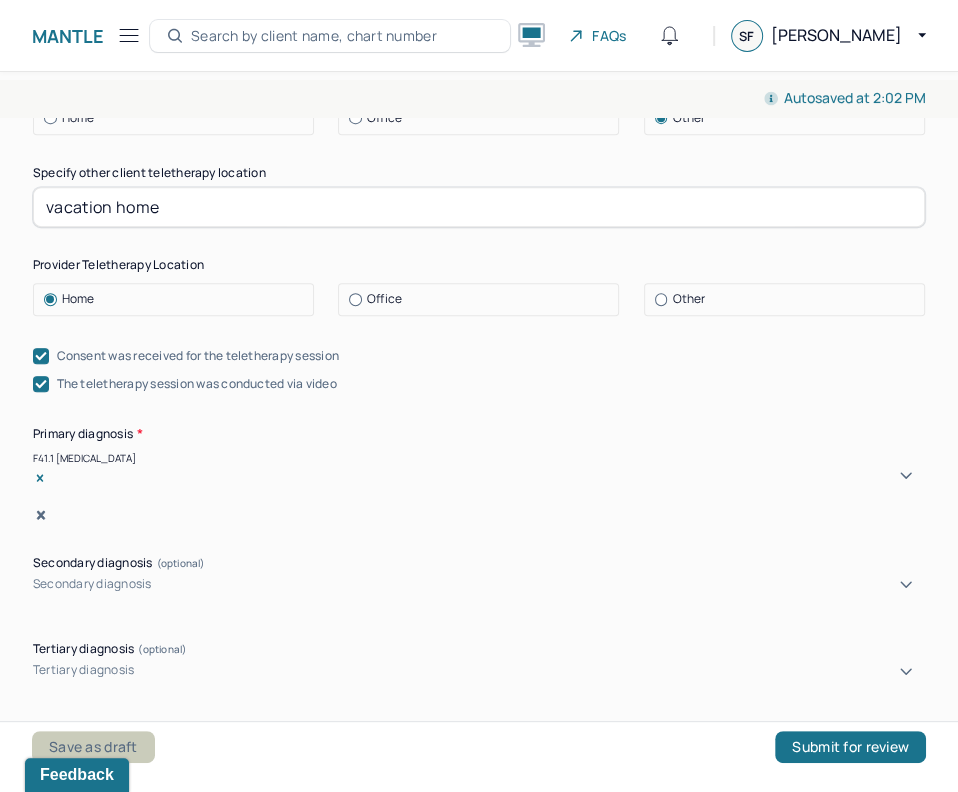 type 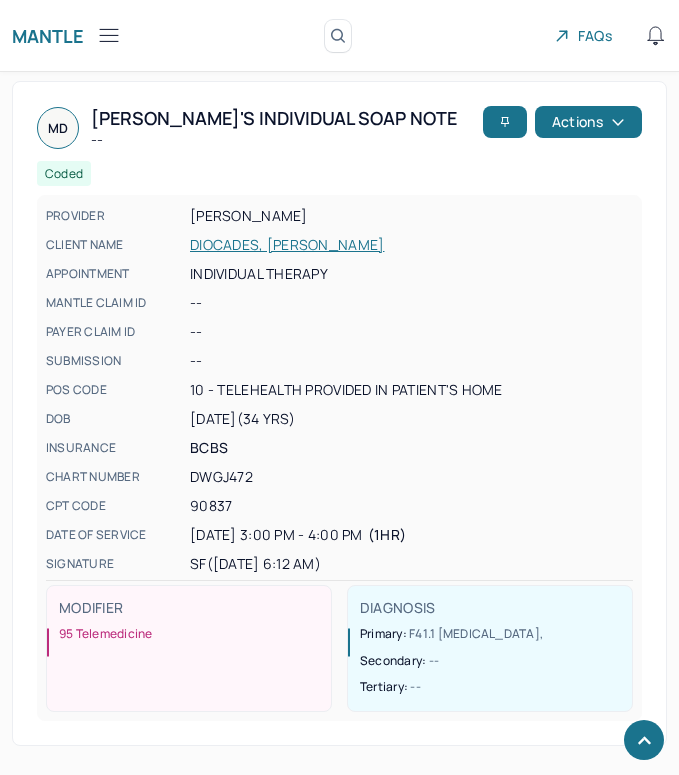 scroll, scrollTop: 2742, scrollLeft: 0, axis: vertical 